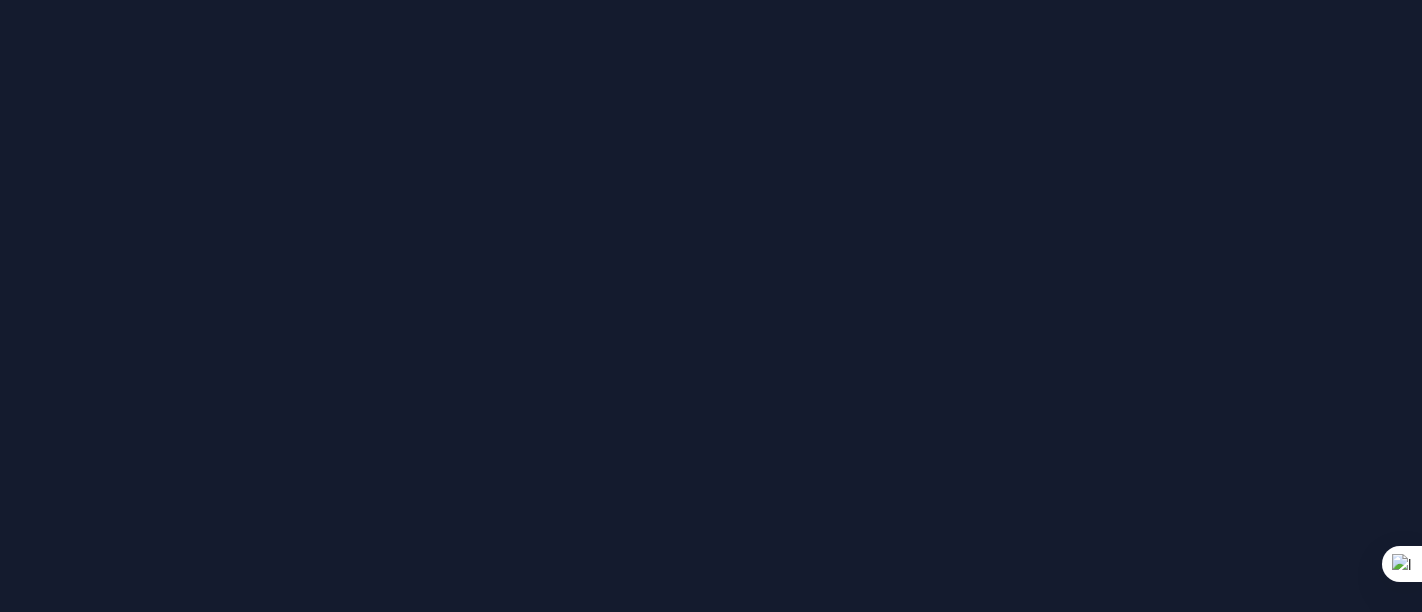 scroll, scrollTop: 0, scrollLeft: 0, axis: both 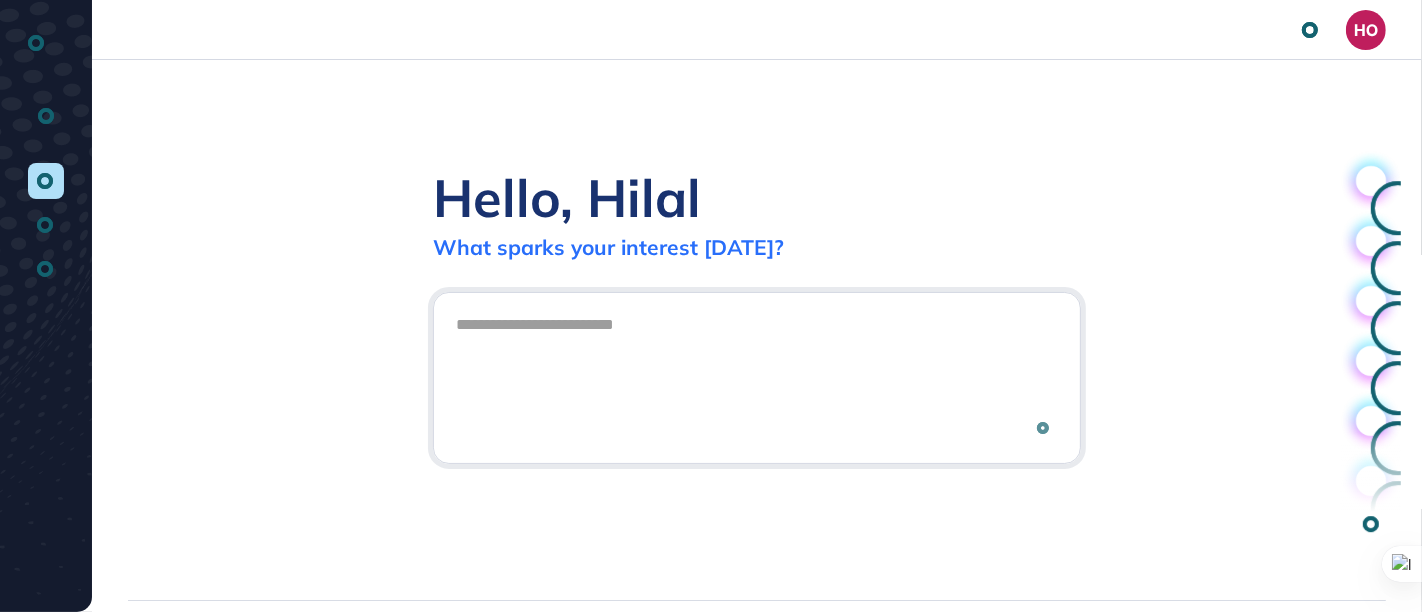 click at bounding box center (757, 375) 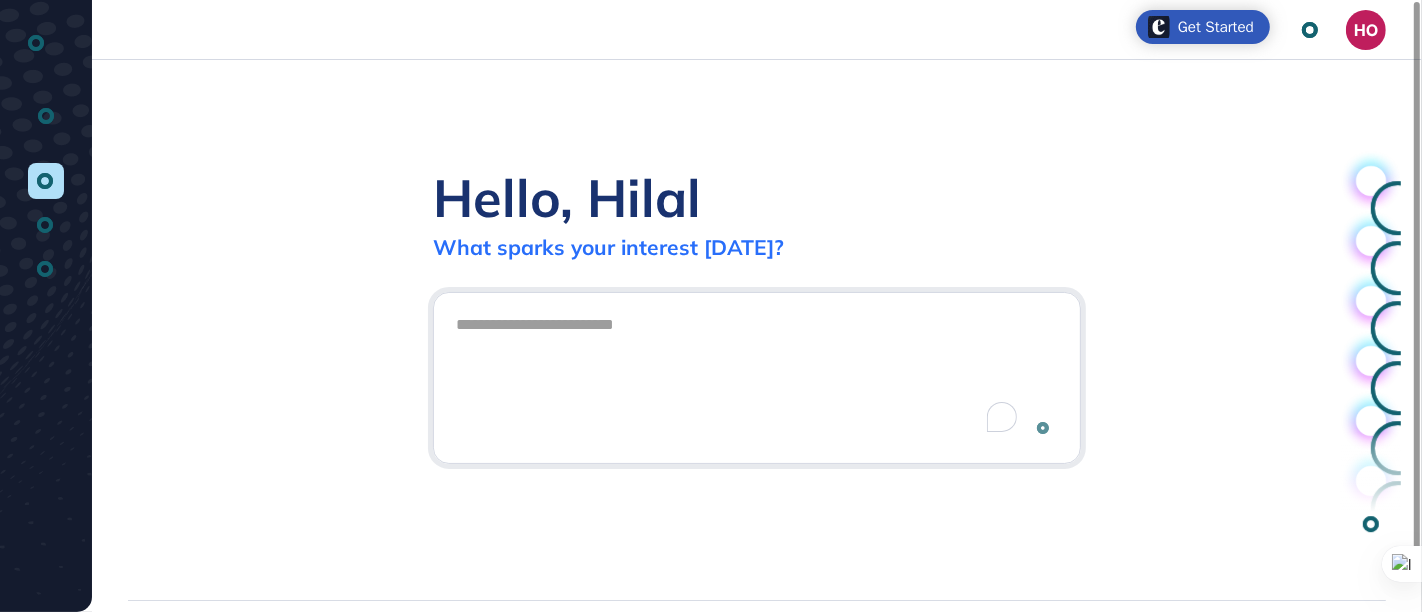 scroll, scrollTop: 612, scrollLeft: 1422, axis: both 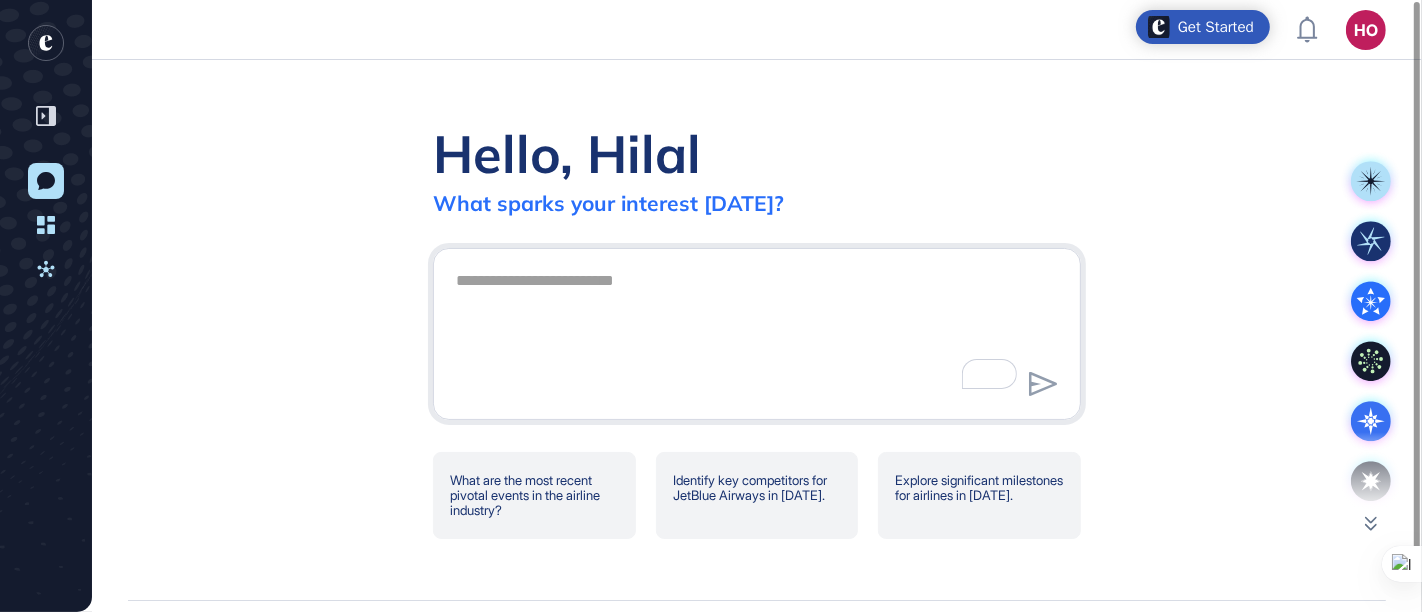 click at bounding box center (757, 331) 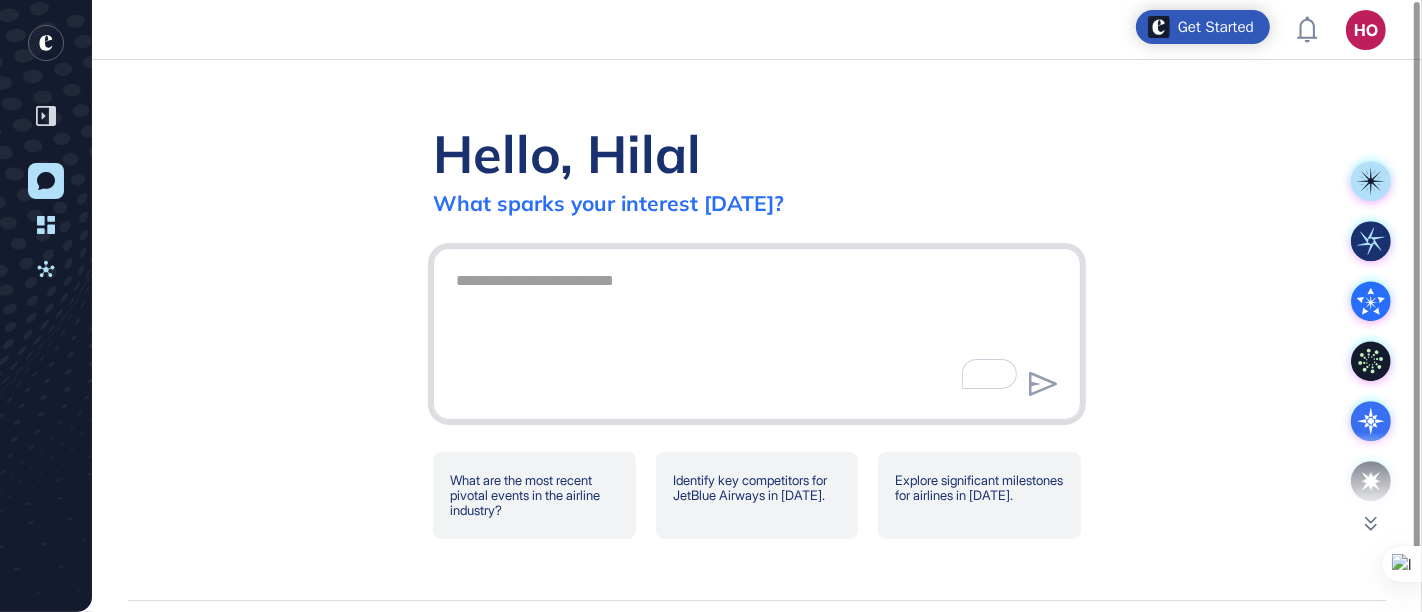 click at bounding box center (757, 331) 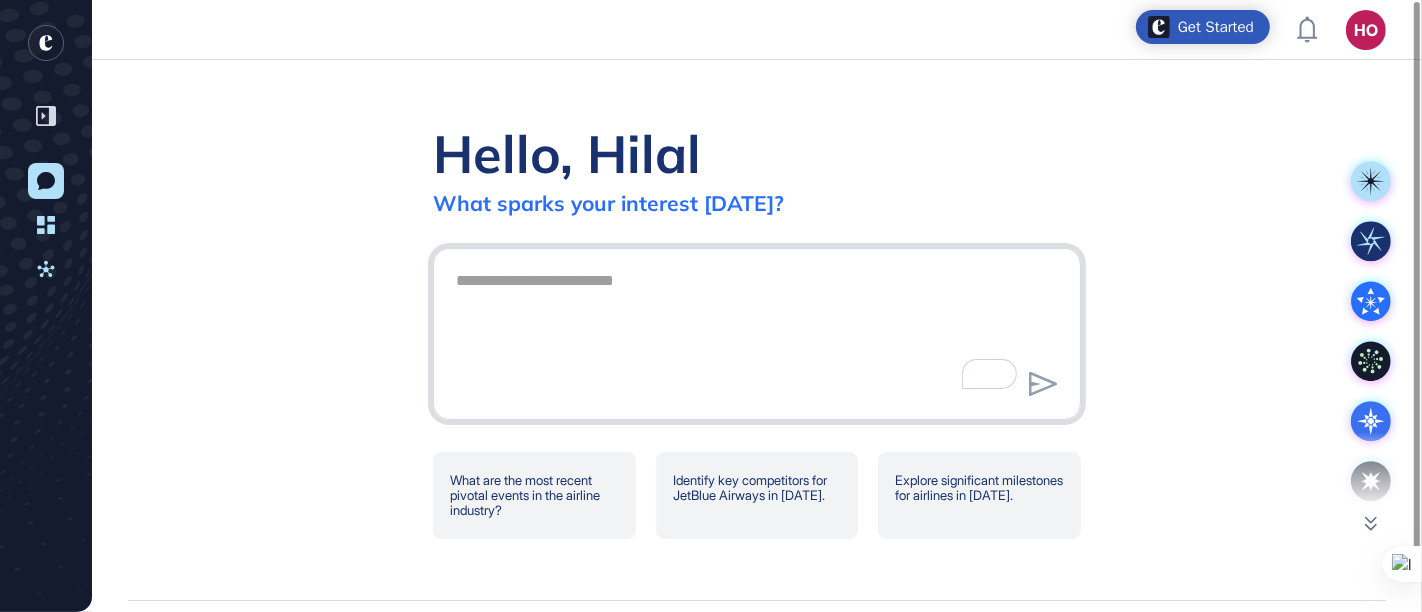 click at bounding box center (757, 331) 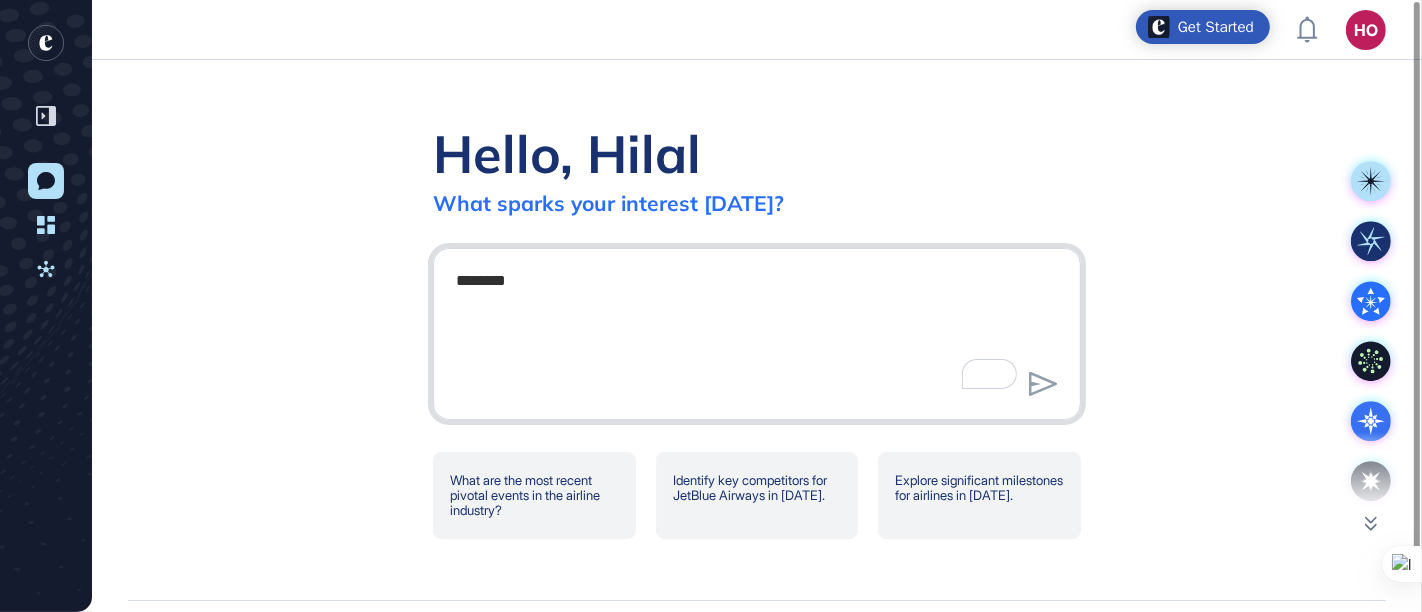 click on "*******" at bounding box center [757, 331] 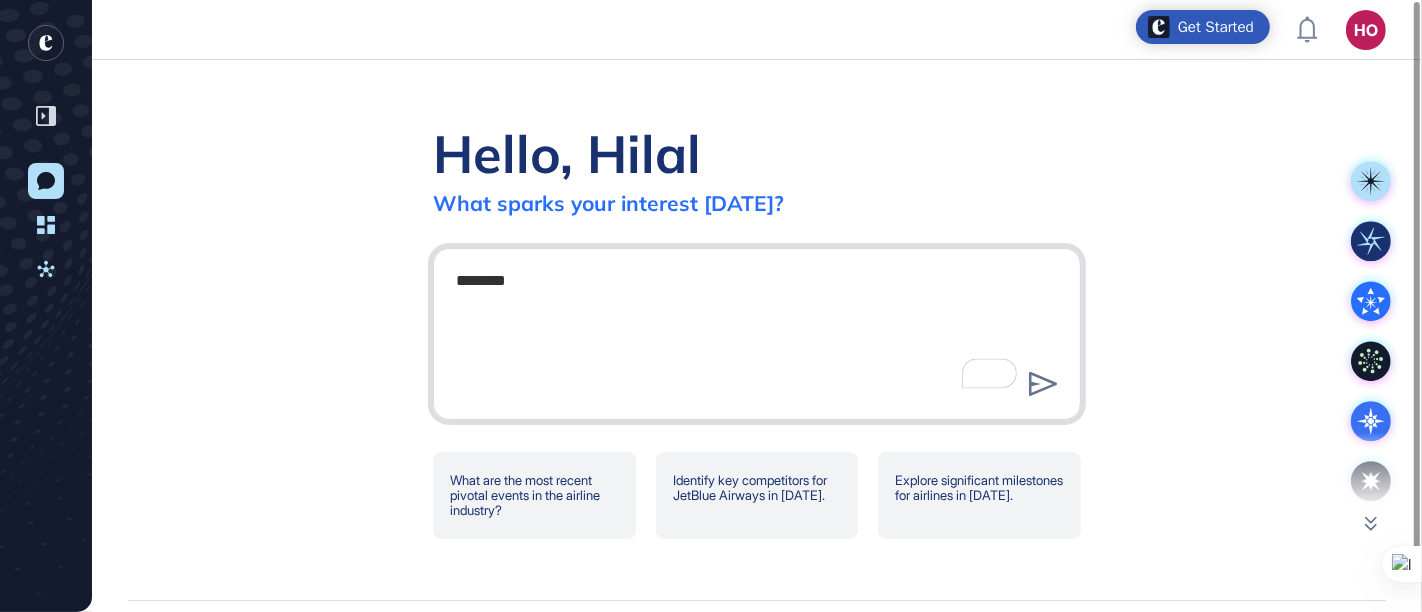 click on "*******" at bounding box center [757, 331] 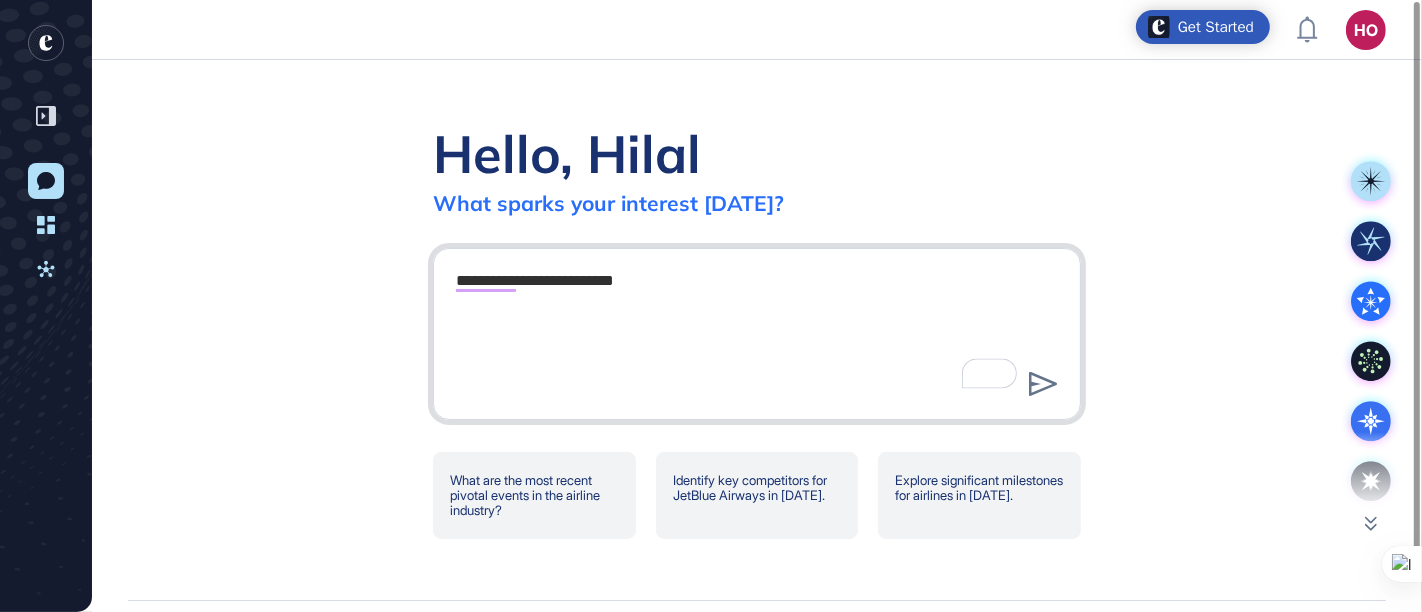 click on "**********" at bounding box center (757, 331) 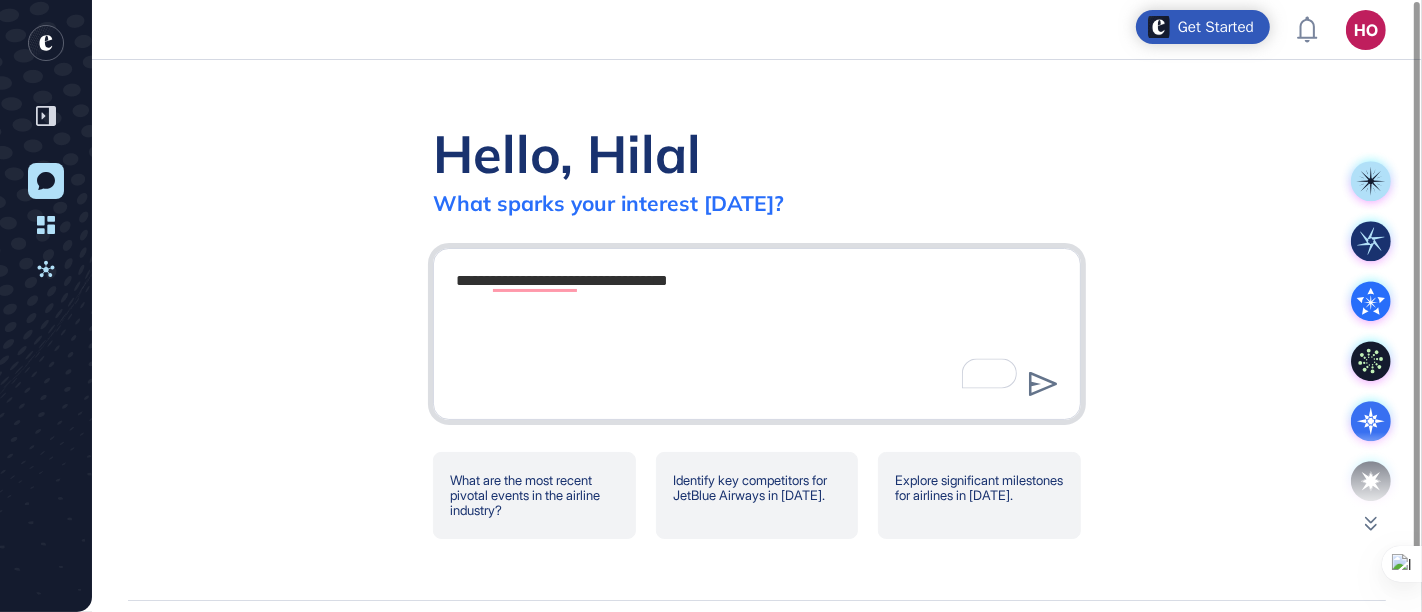 click on "**********" at bounding box center [757, 331] 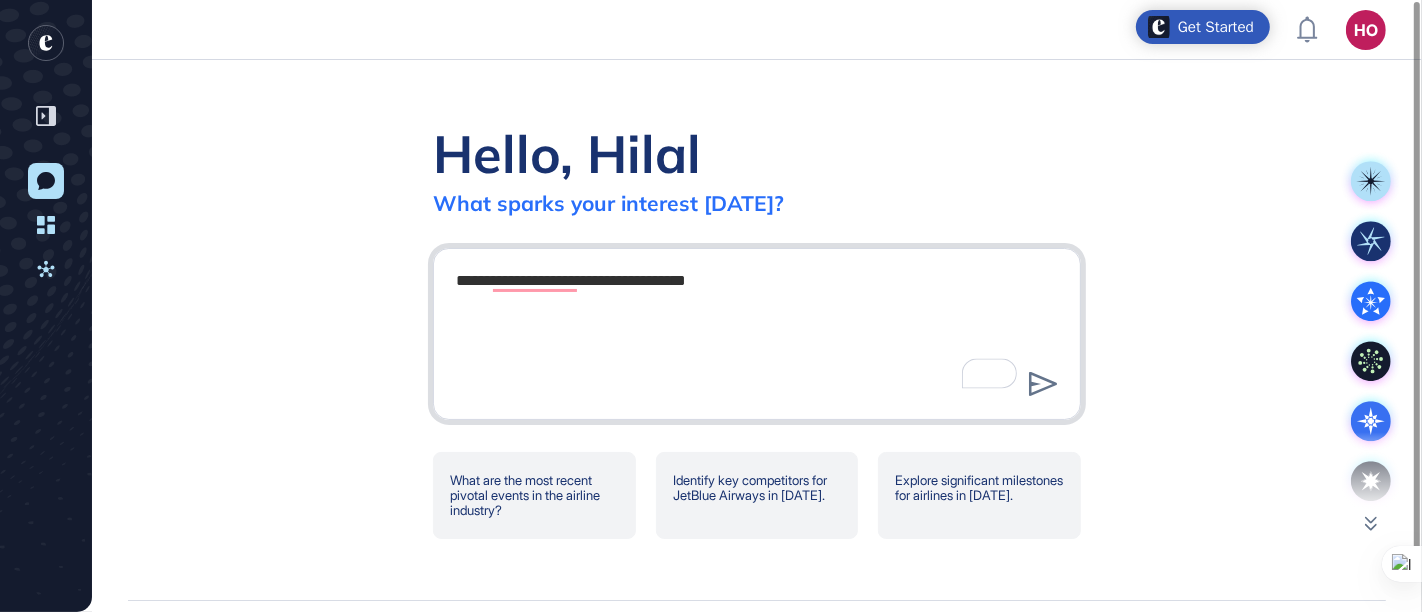 click on "**********" at bounding box center [757, 331] 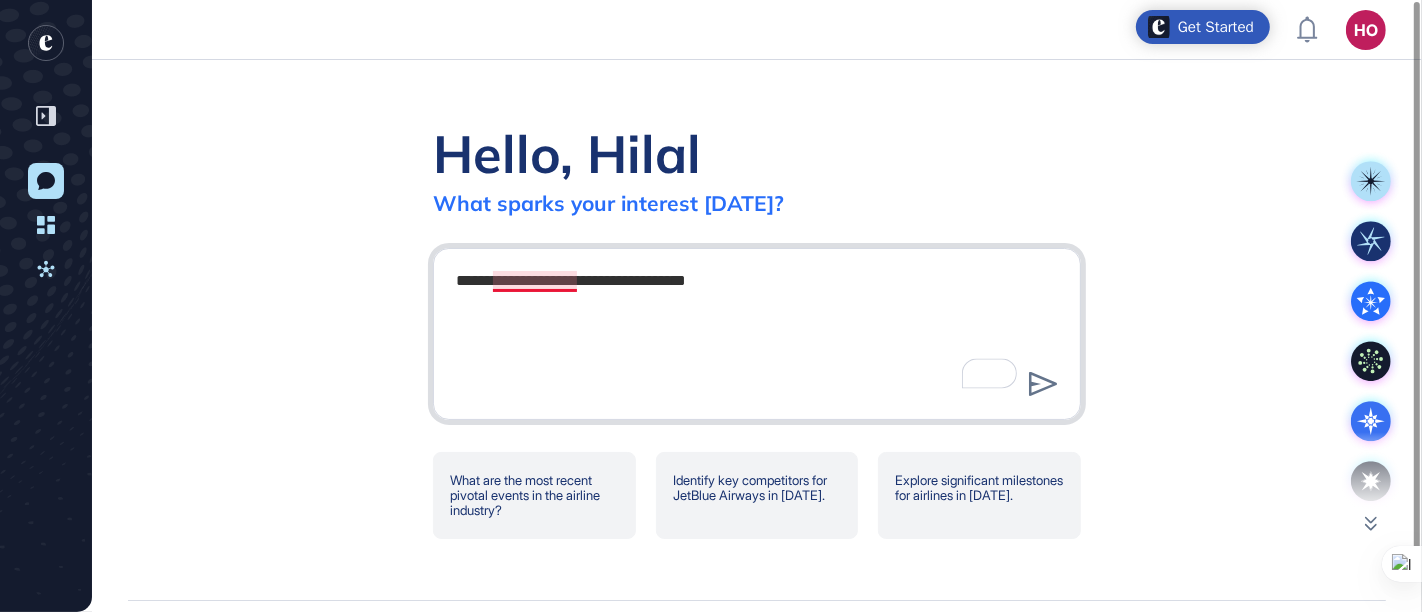 click on "**********" at bounding box center (757, 331) 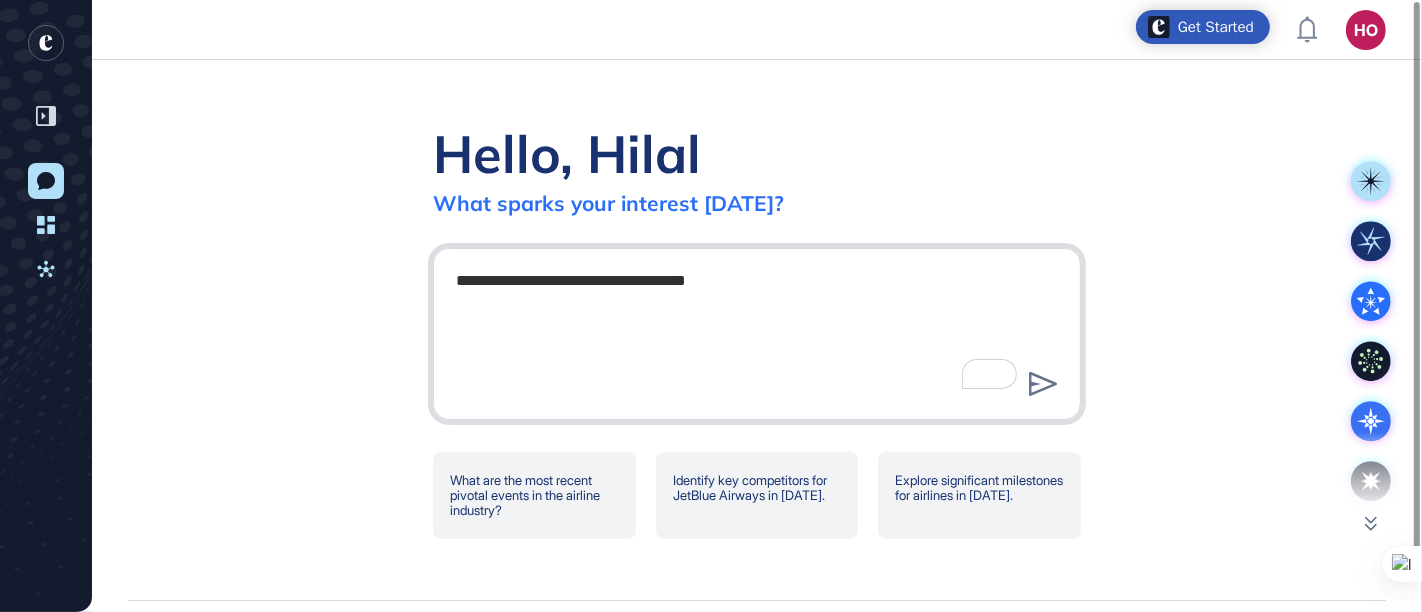 click on "**********" at bounding box center (757, 331) 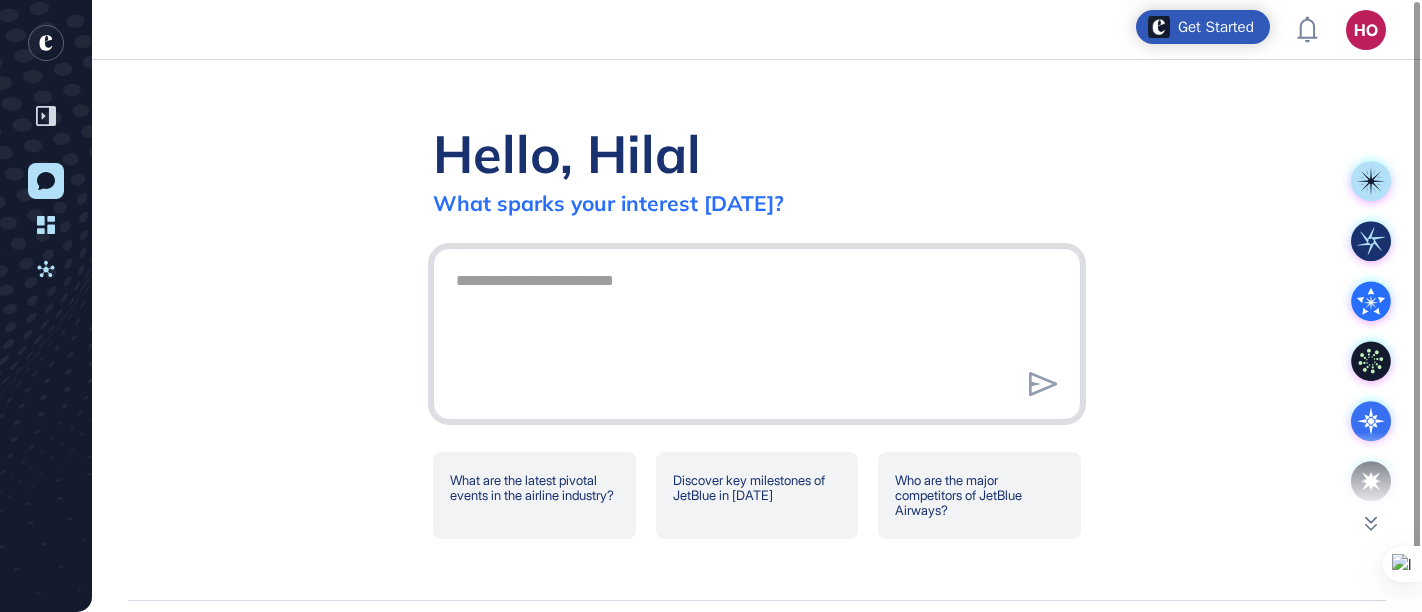 scroll, scrollTop: 0, scrollLeft: 0, axis: both 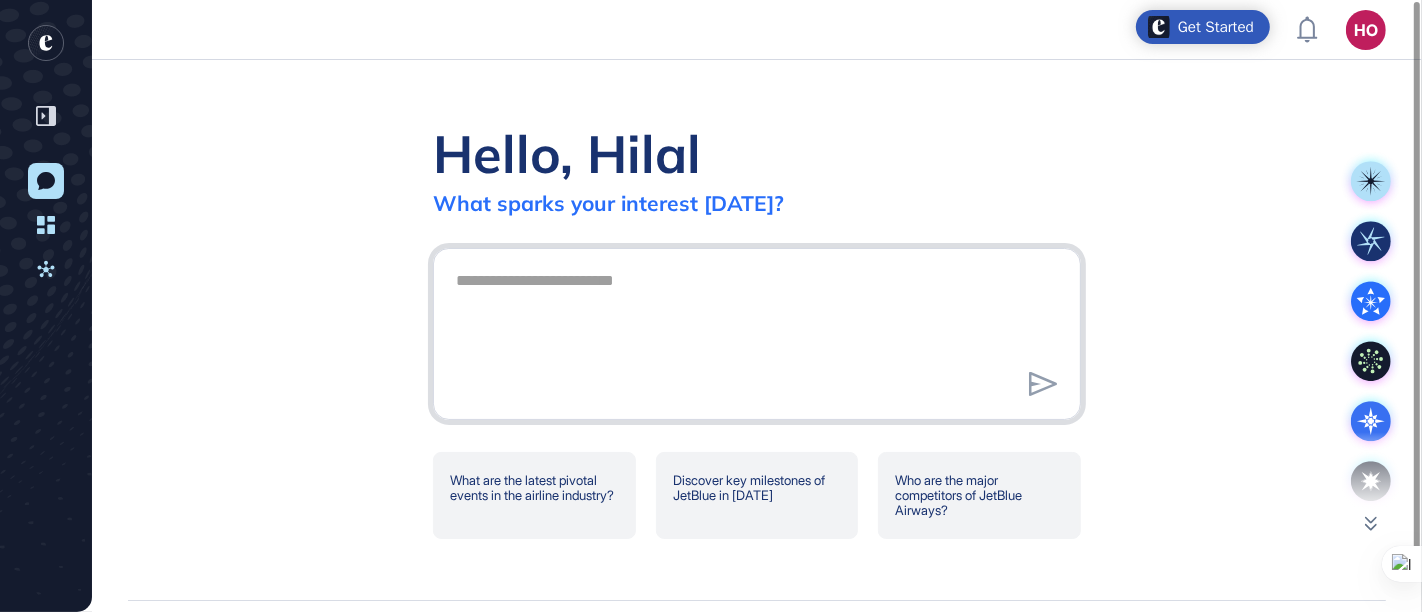 click at bounding box center [757, 331] 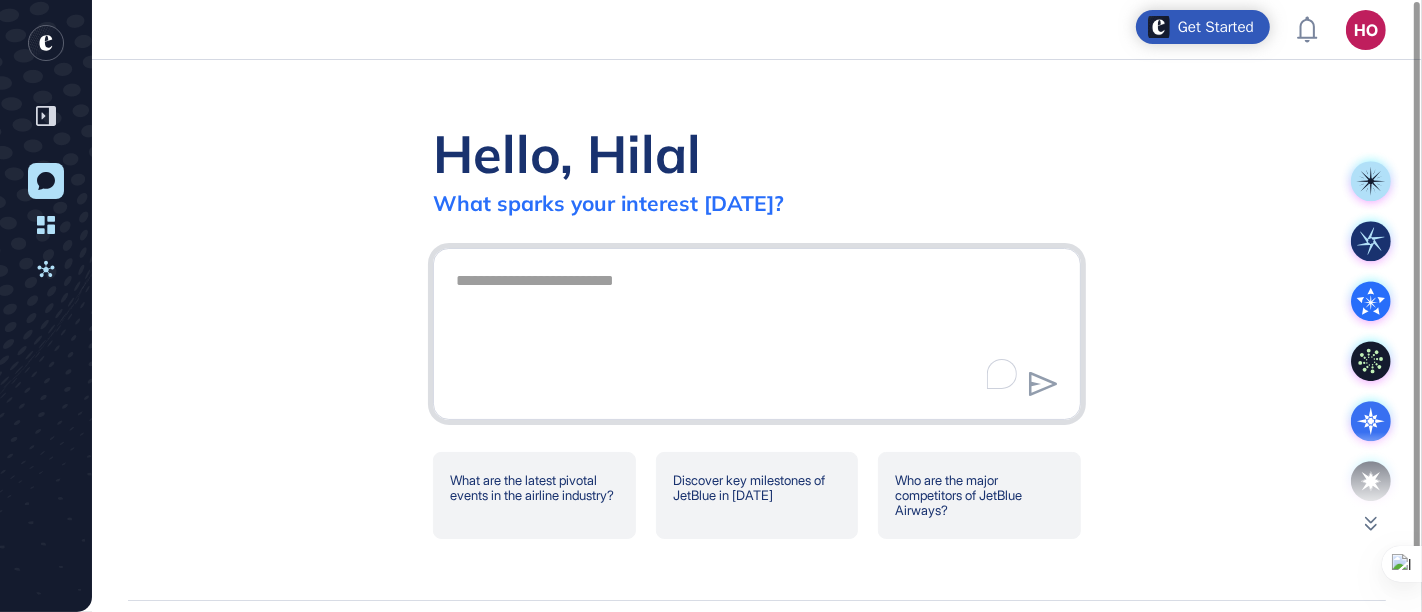 scroll, scrollTop: 0, scrollLeft: 0, axis: both 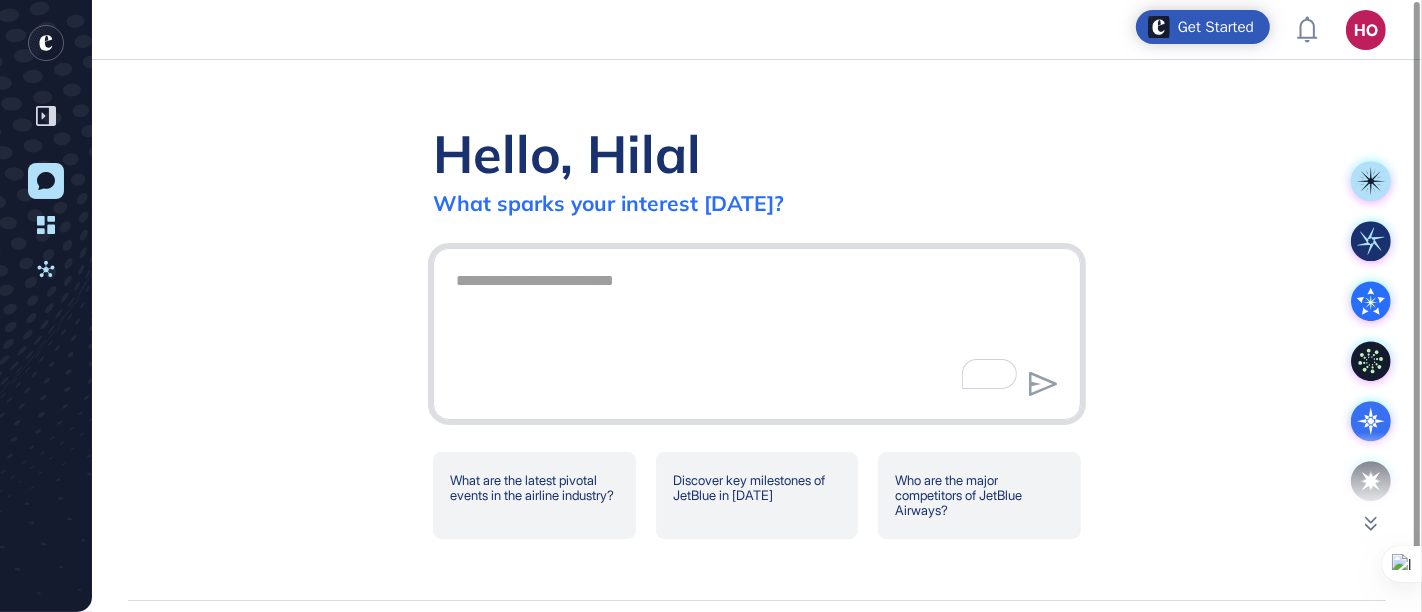 click at bounding box center (757, 331) 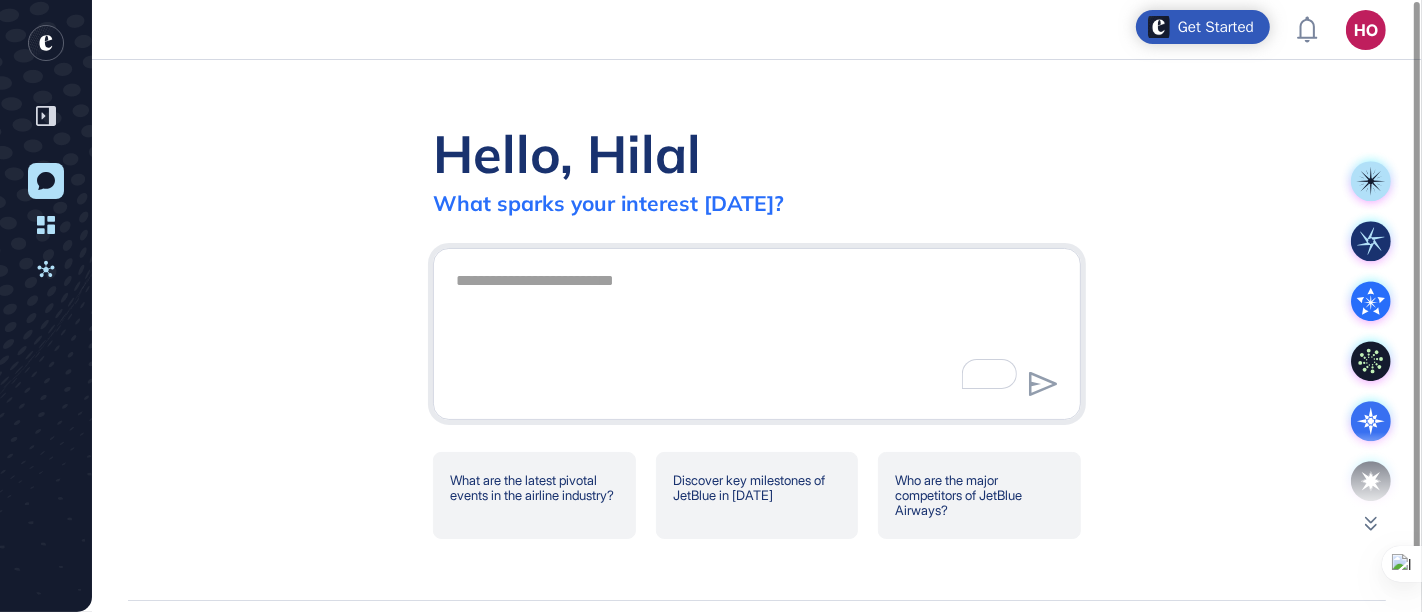 click on "Hello, Hilal  What sparks your interest today?" at bounding box center (757, 168) 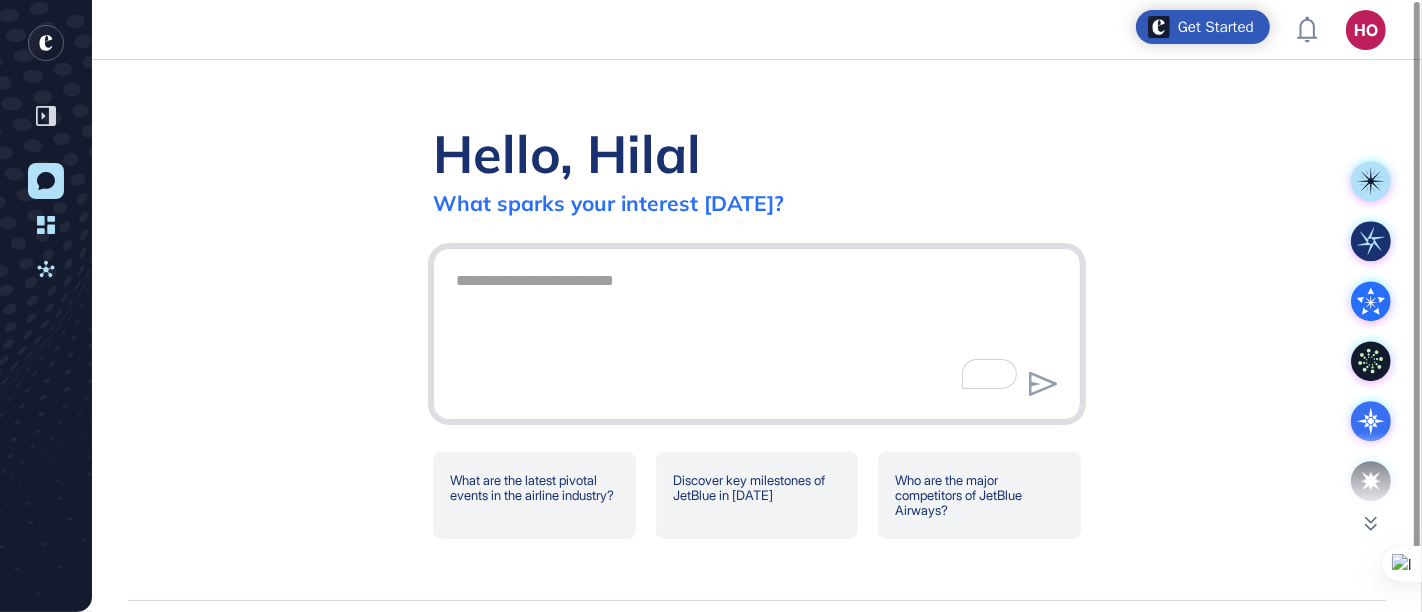 click at bounding box center [757, 331] 